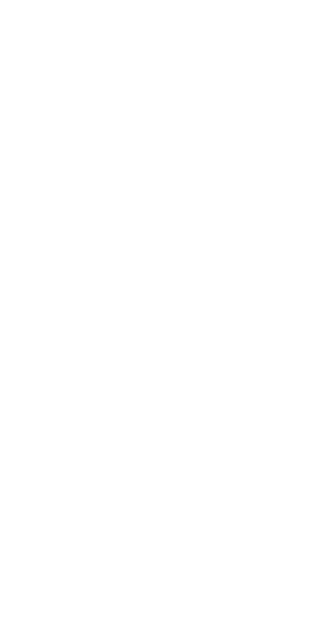 scroll, scrollTop: 0, scrollLeft: 0, axis: both 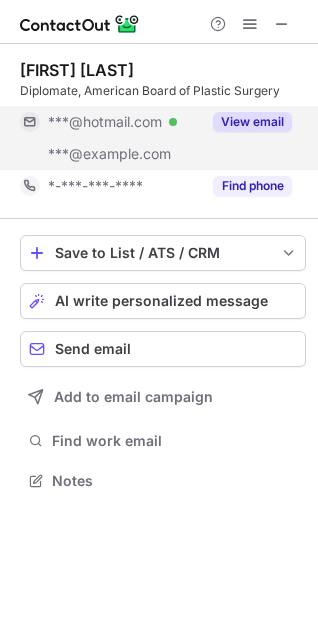 click on "View email" at bounding box center (252, 122) 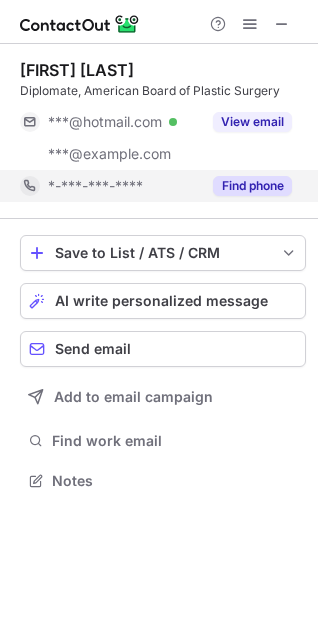 click on "Find phone" at bounding box center (252, 186) 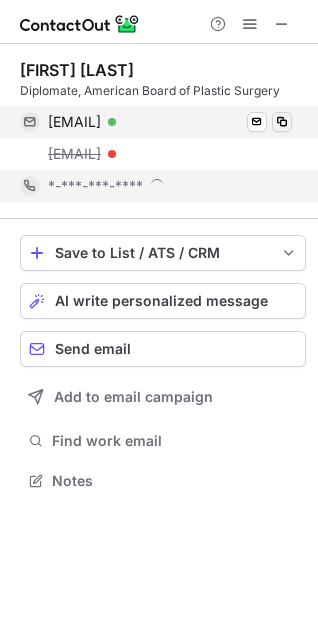 scroll, scrollTop: 10, scrollLeft: 10, axis: both 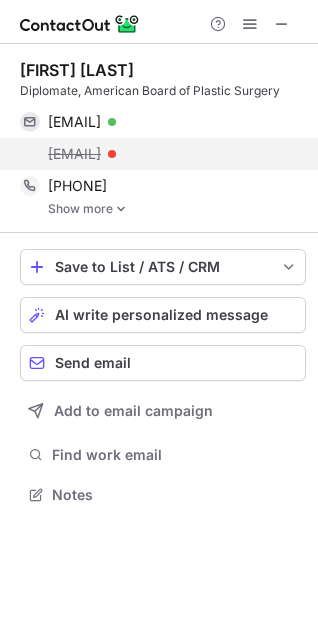 drag, startPoint x: 48, startPoint y: 152, endPoint x: 272, endPoint y: 155, distance: 224.0201 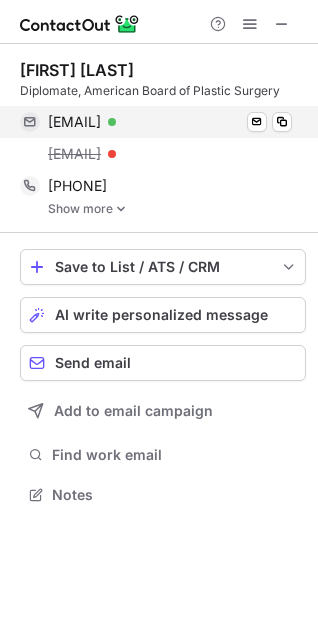 copy on "michael@mikoplasticsurgery.com" 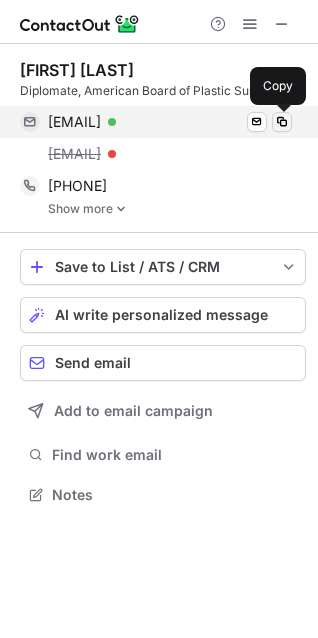 click at bounding box center (282, 122) 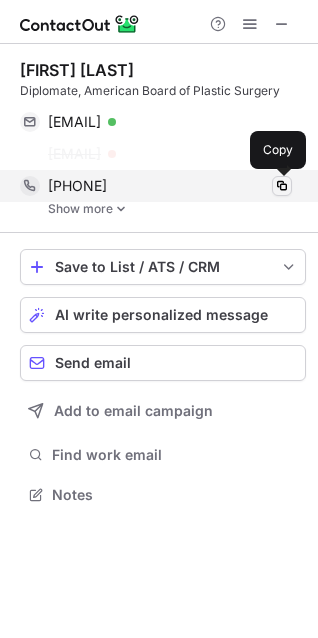 click at bounding box center [282, 186] 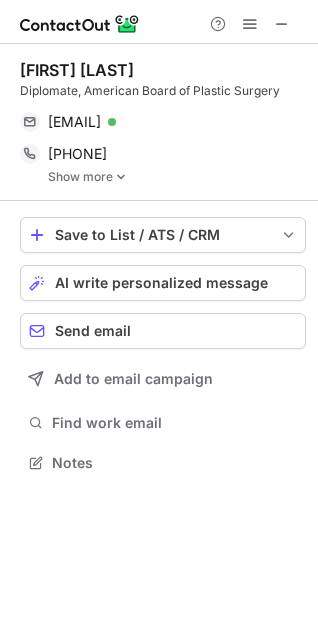 scroll, scrollTop: 449, scrollLeft: 318, axis: both 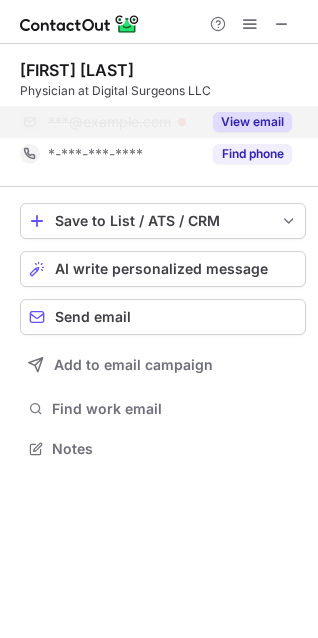click on "View email" at bounding box center [252, 122] 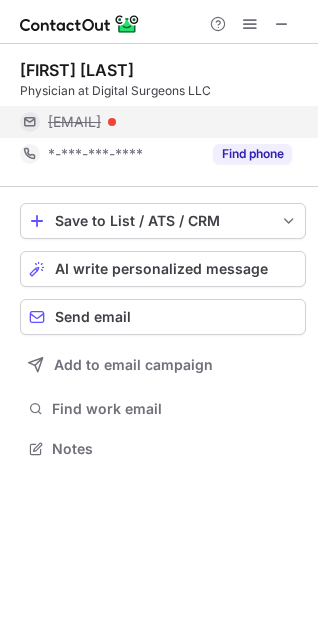 drag, startPoint x: 45, startPoint y: 121, endPoint x: 229, endPoint y: 119, distance: 184.01086 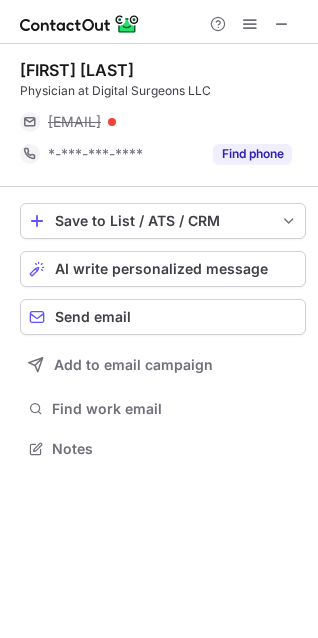 copy on "gregg@digitalsurgeons.com" 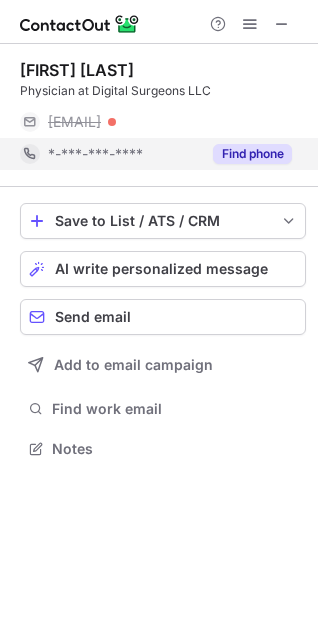 click on "Find phone" at bounding box center (252, 154) 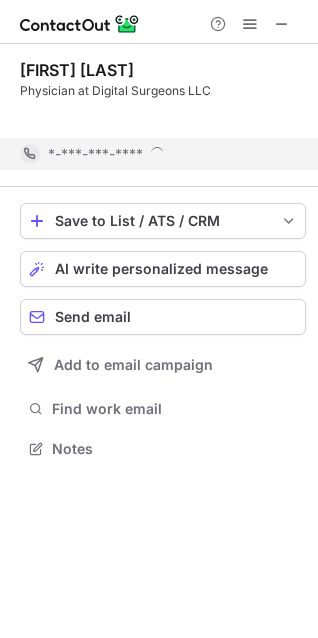 scroll, scrollTop: 403, scrollLeft: 318, axis: both 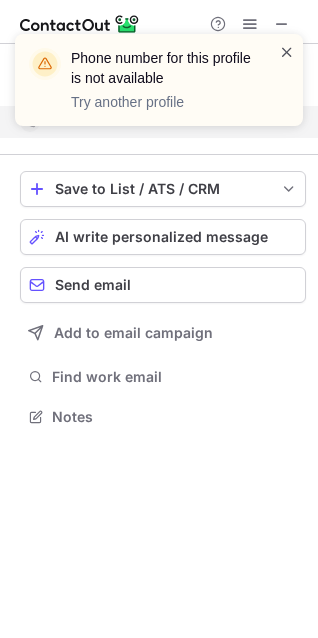 click at bounding box center [287, 52] 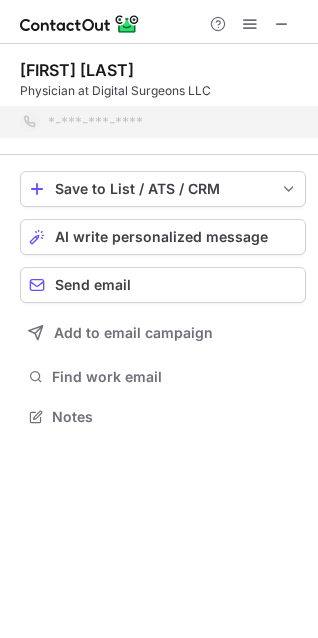 click on "Phone number for this profile is not available Try another profile" at bounding box center (159, 88) 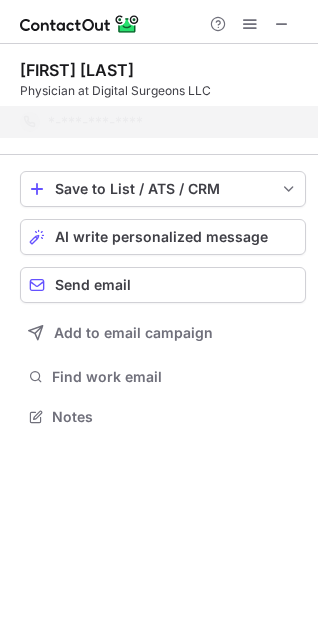 click on "Phone number for this profile is not available Try another profile" at bounding box center [159, 88] 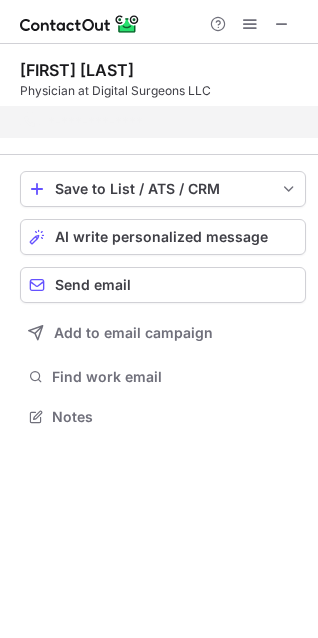scroll, scrollTop: 371, scrollLeft: 318, axis: both 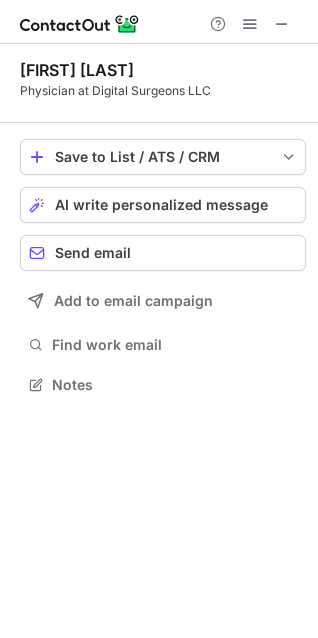 click at bounding box center (282, 24) 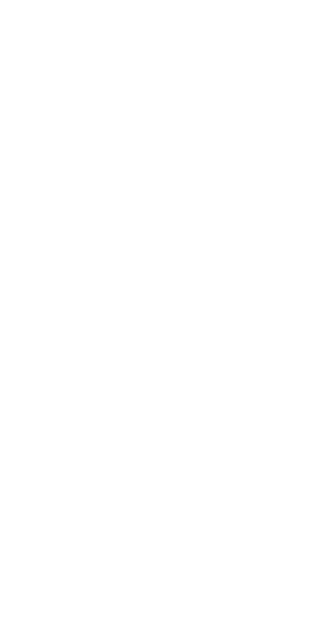 scroll, scrollTop: 0, scrollLeft: 0, axis: both 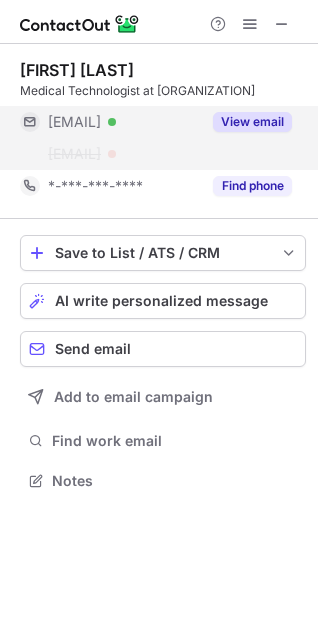 click on "View email" at bounding box center [252, 122] 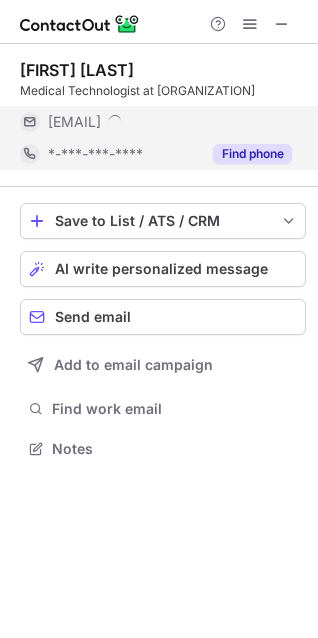scroll, scrollTop: 435, scrollLeft: 318, axis: both 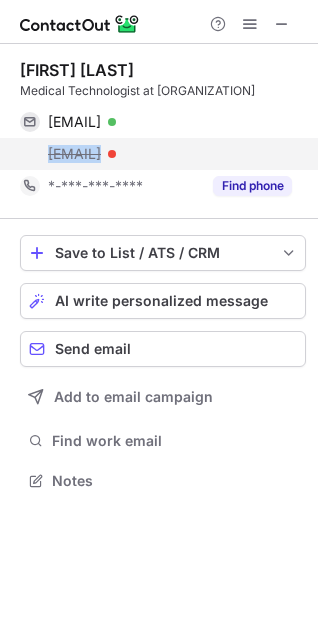 drag, startPoint x: 37, startPoint y: 155, endPoint x: 177, endPoint y: 151, distance: 140.05713 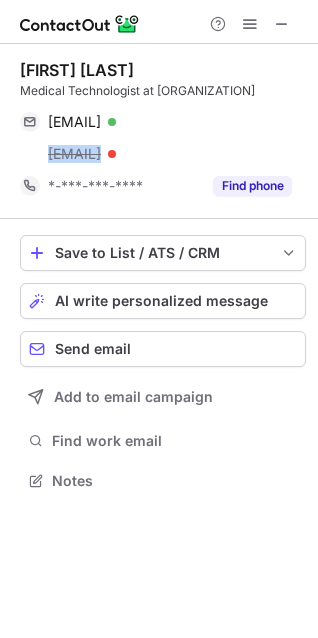 copy on "bill@wrmc.com.au" 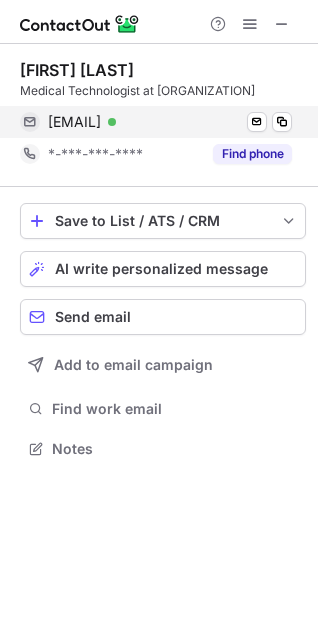 scroll, scrollTop: 435, scrollLeft: 318, axis: both 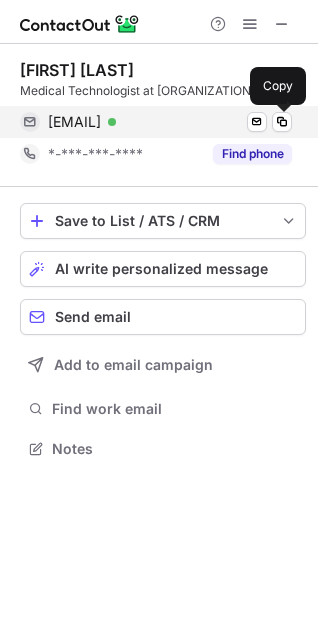 click on "campaschke@att.net Verified Send email Copy" at bounding box center (156, 122) 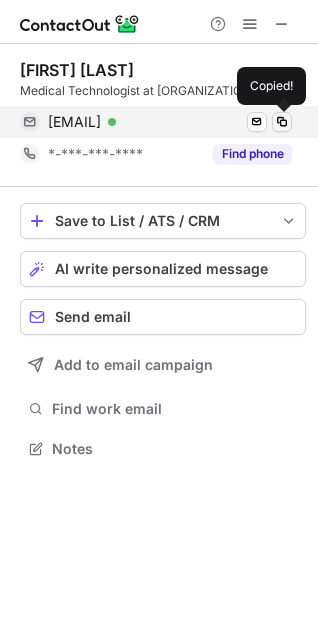 click at bounding box center [282, 122] 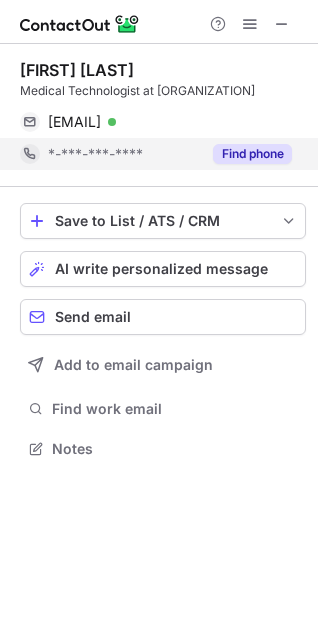 click on "Find phone" at bounding box center [252, 154] 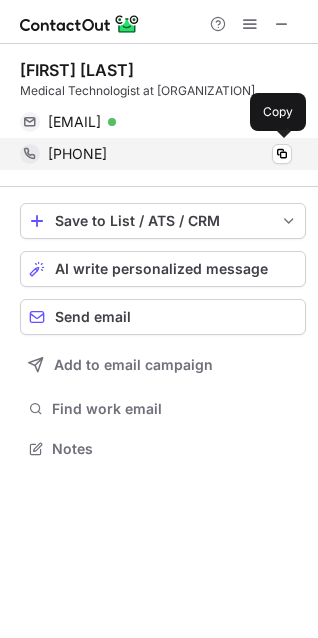 click on "+14794668620" at bounding box center [170, 154] 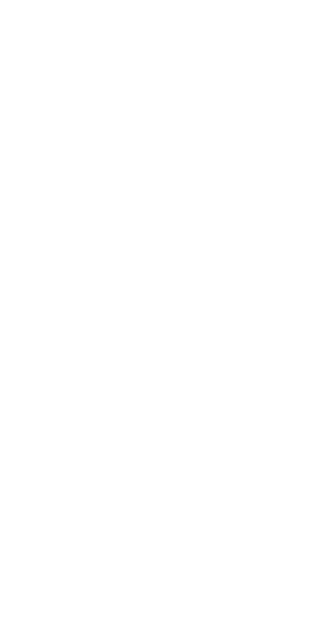 scroll, scrollTop: 0, scrollLeft: 0, axis: both 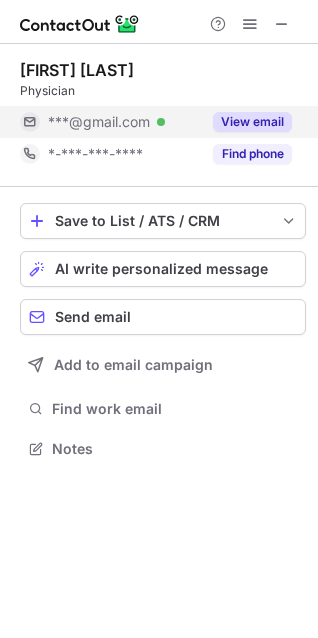 click on "View email" at bounding box center (252, 122) 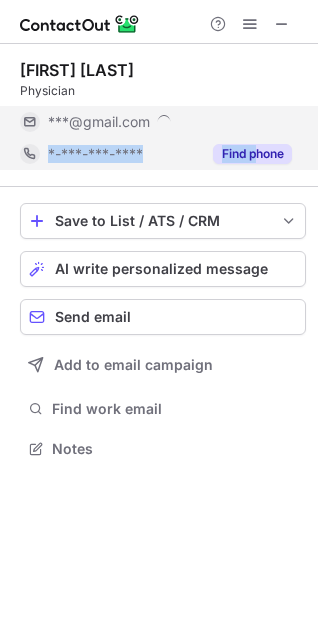 click on "Adam Howard Physician ***@gmail.com *-***-***-**** Find phone" at bounding box center [163, 115] 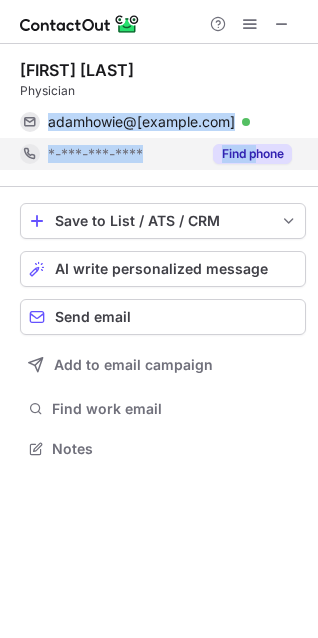 click on "Find phone" at bounding box center [252, 154] 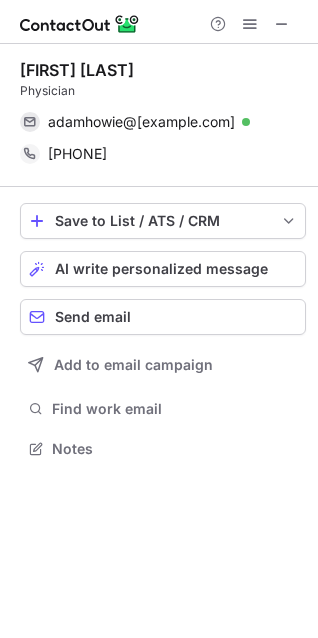 click on "Physician" at bounding box center [163, 91] 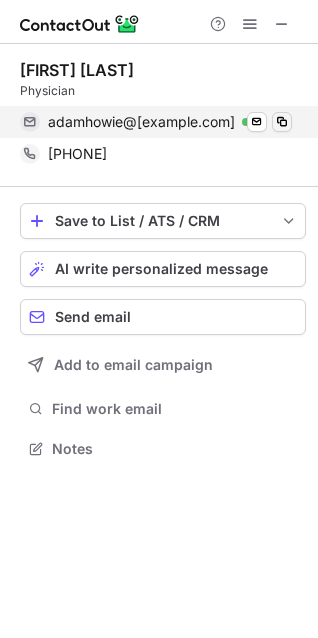 click at bounding box center [282, 122] 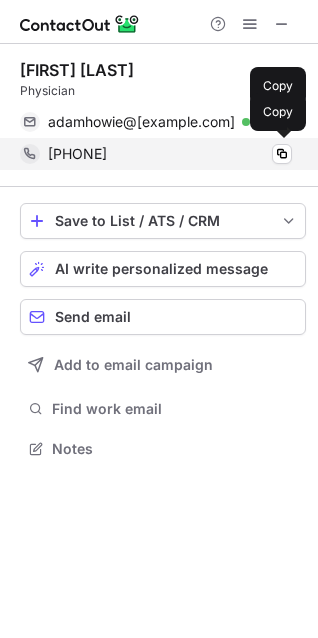click on "+18016098005" at bounding box center (170, 154) 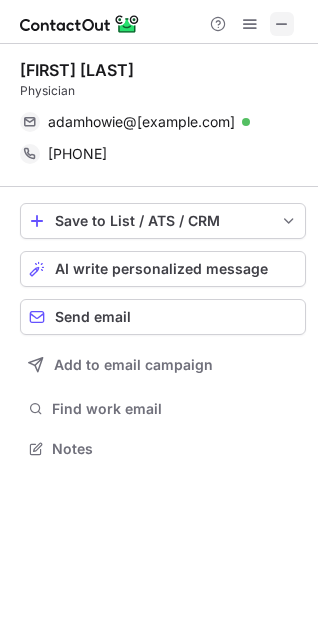 click at bounding box center (282, 24) 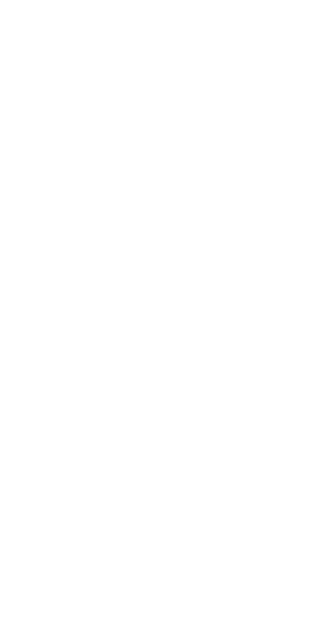 scroll, scrollTop: 0, scrollLeft: 0, axis: both 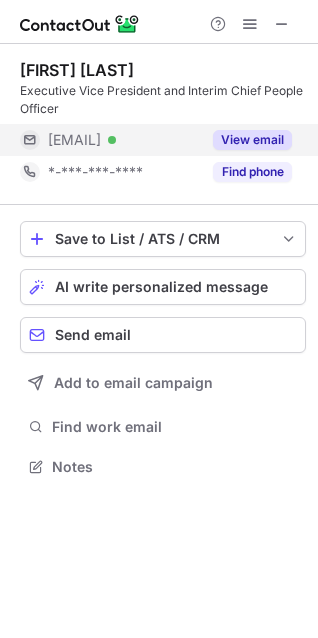 click on "View email" at bounding box center (252, 140) 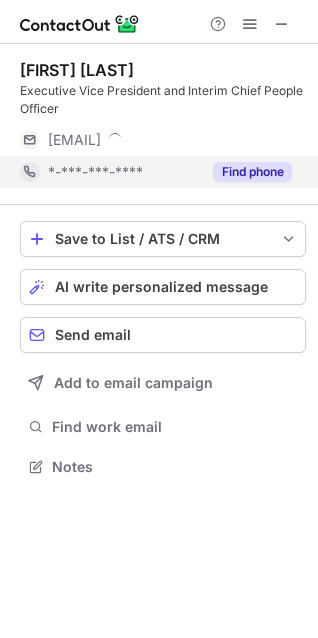 click on "Find phone" at bounding box center (252, 172) 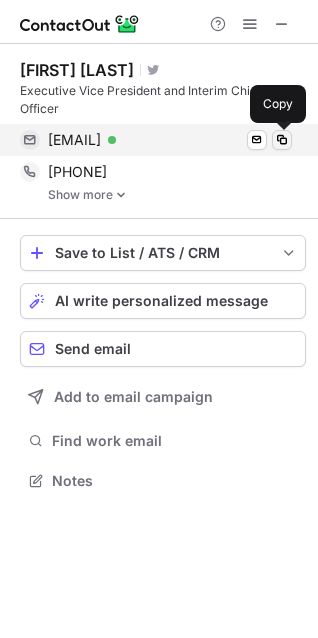 scroll, scrollTop: 10, scrollLeft: 10, axis: both 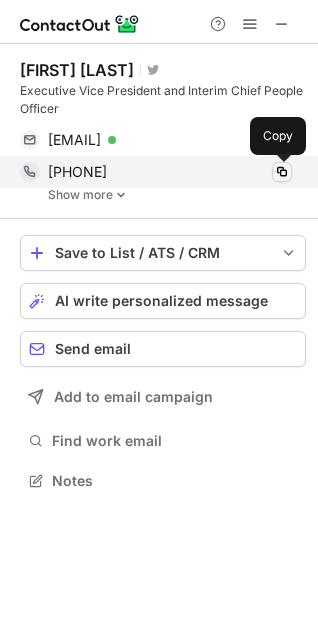 click at bounding box center [282, 172] 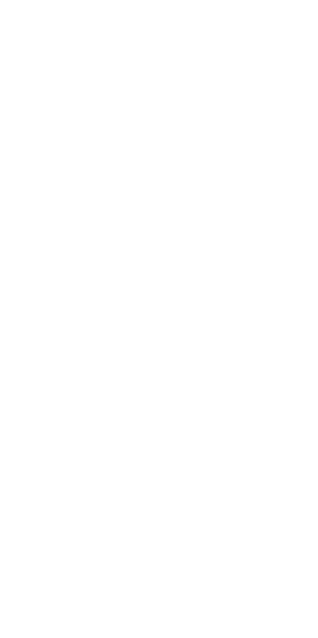 scroll, scrollTop: 0, scrollLeft: 0, axis: both 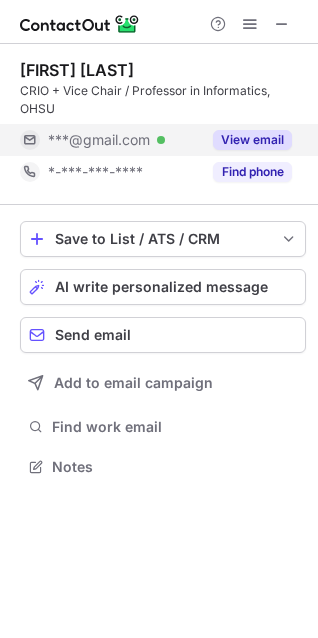 click on "View email" at bounding box center [252, 140] 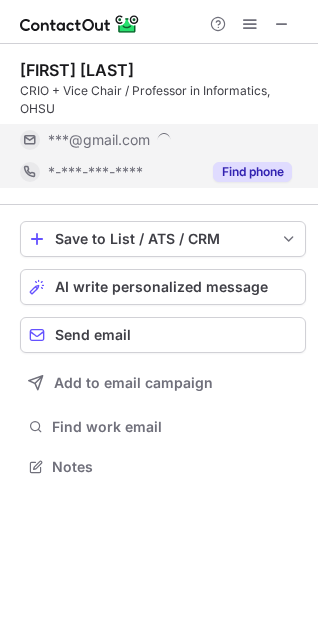 click on "Find phone" at bounding box center [252, 172] 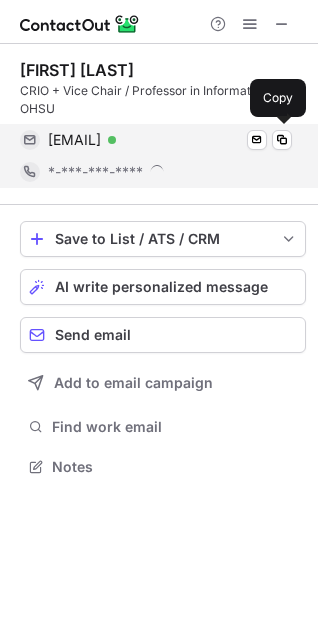 scroll, scrollTop: 10, scrollLeft: 10, axis: both 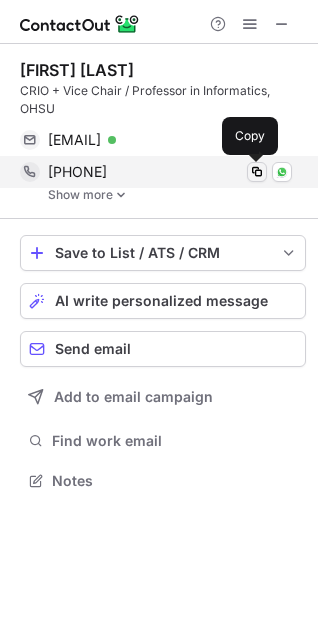 click at bounding box center (257, 172) 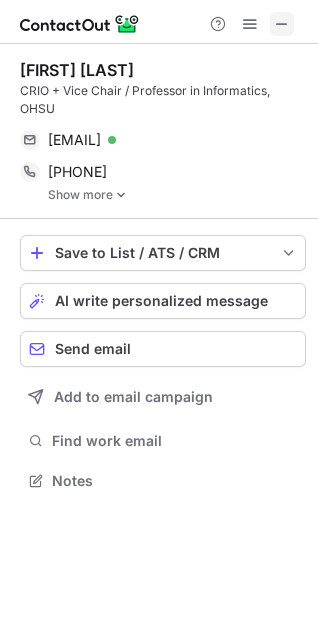 click at bounding box center (282, 24) 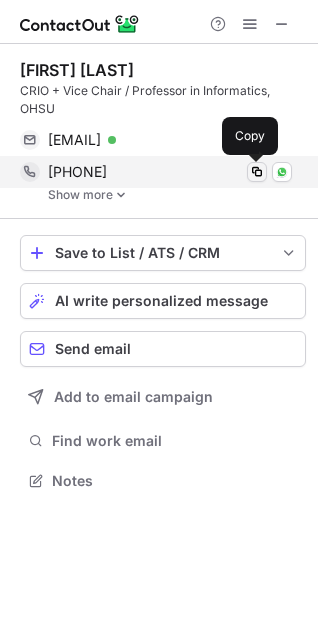 click at bounding box center (257, 172) 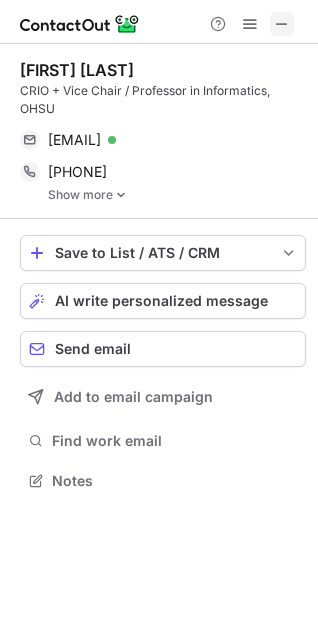 click at bounding box center [282, 24] 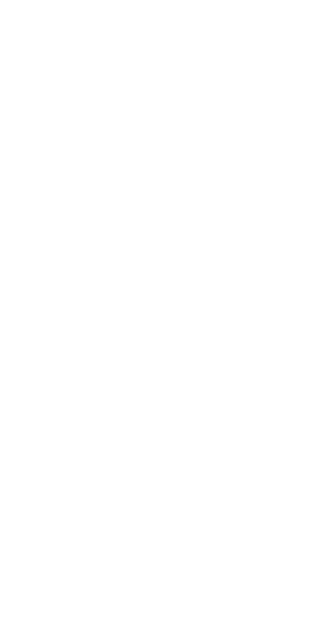 scroll, scrollTop: 0, scrollLeft: 0, axis: both 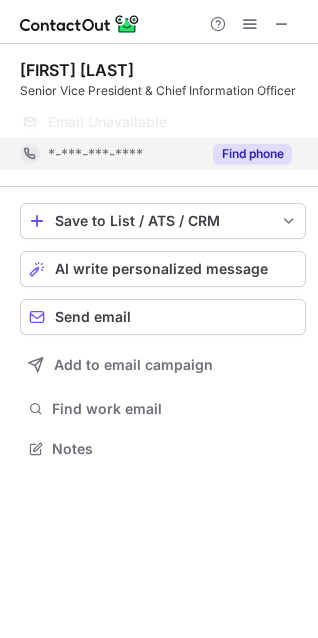 click on "Find phone" at bounding box center [252, 154] 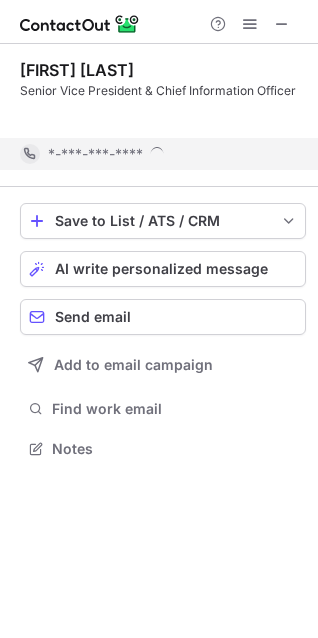 scroll, scrollTop: 417, scrollLeft: 318, axis: both 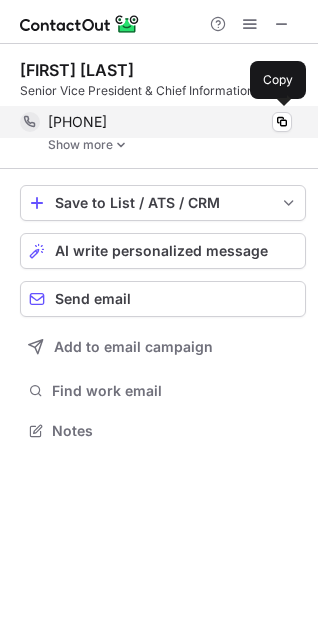 click on "[PHONE]" at bounding box center (170, 122) 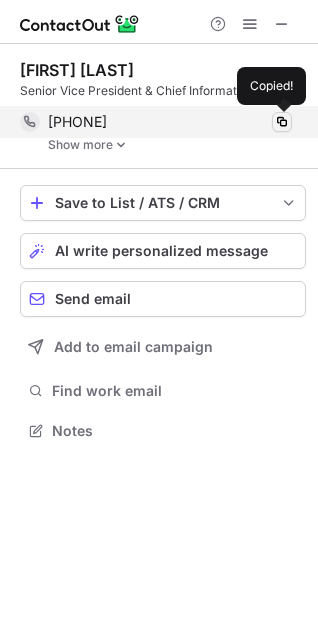 click at bounding box center [282, 122] 